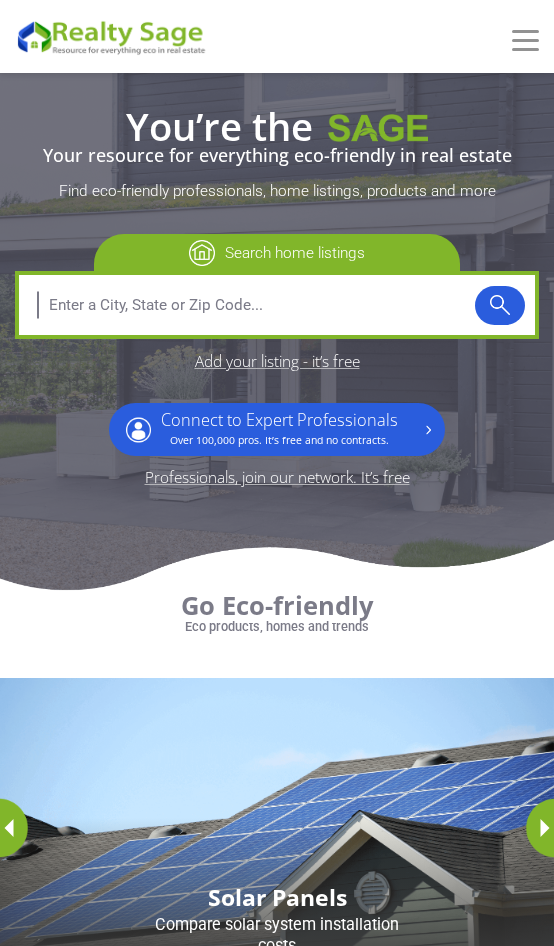 scroll, scrollTop: 0, scrollLeft: 0, axis: both 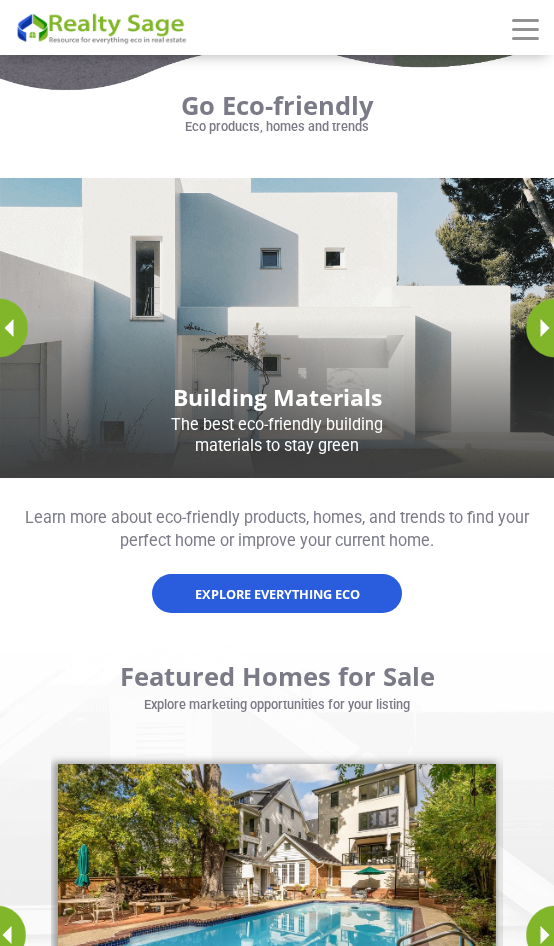 click at bounding box center [377, 32] 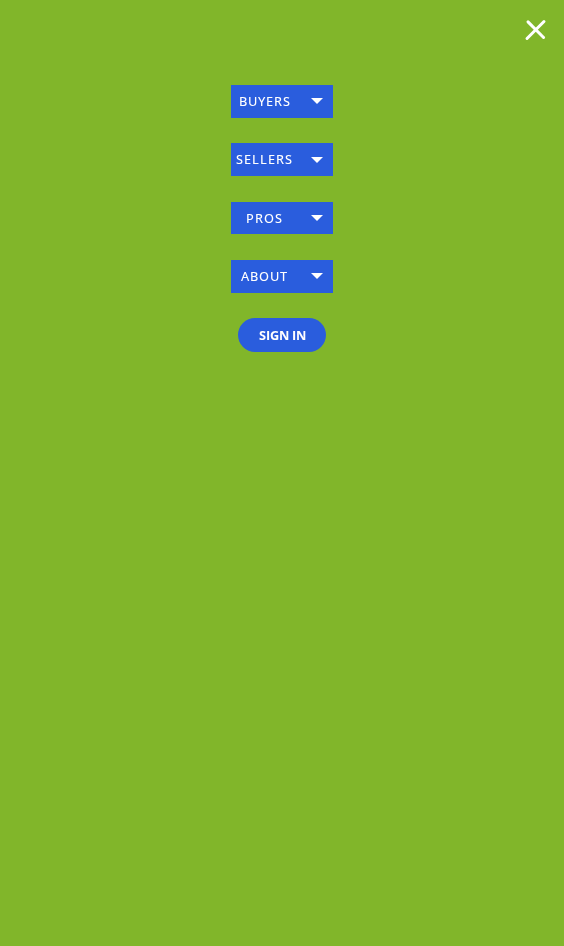 click on "BUYERS" at bounding box center (282, 101) 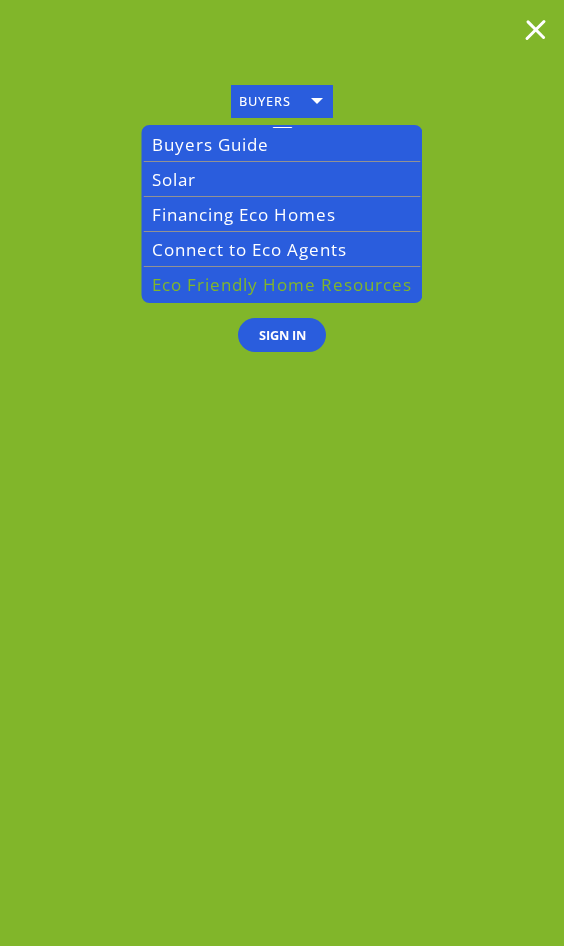 click on "Eco Friendly Home Resources" at bounding box center (282, 284) 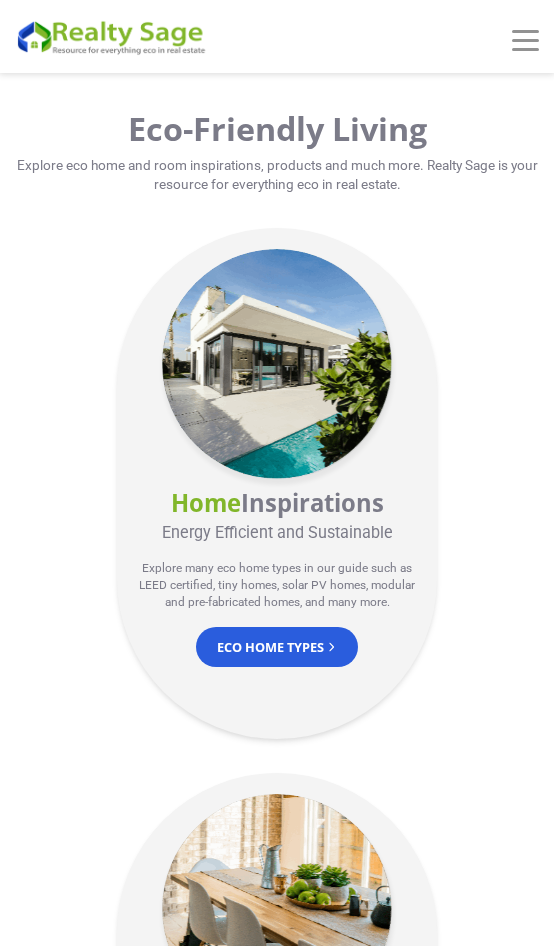 scroll, scrollTop: 0, scrollLeft: 0, axis: both 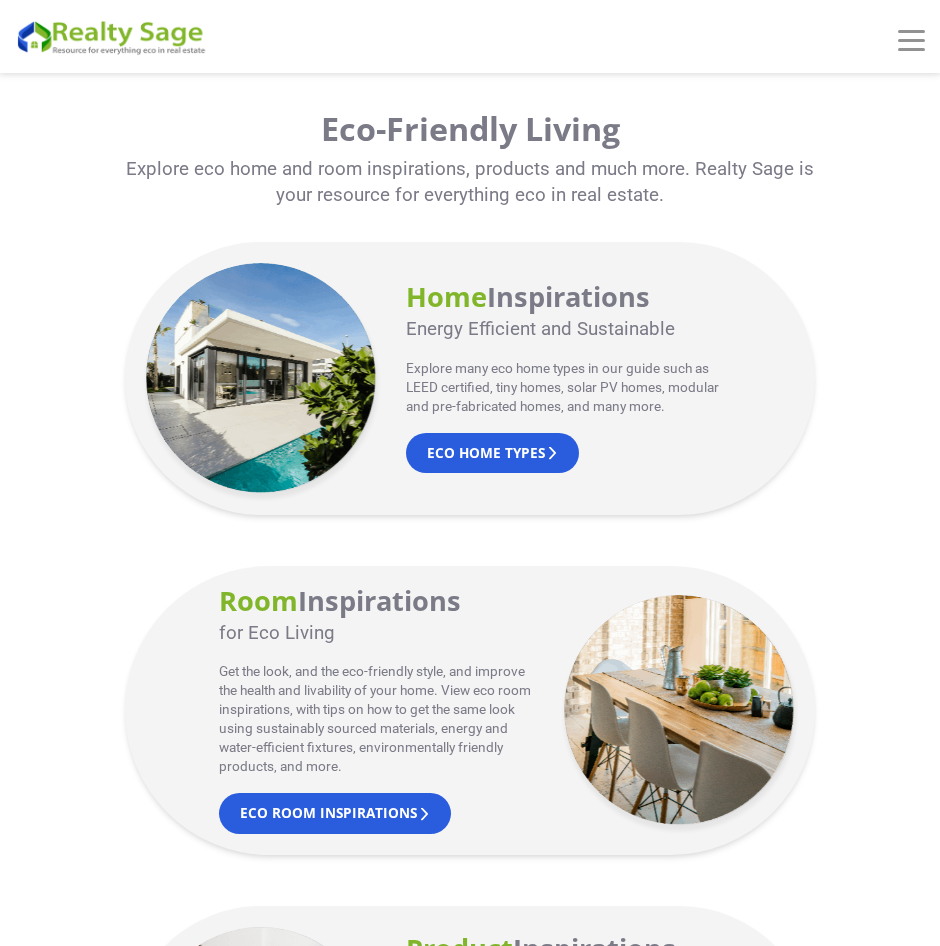 click at bounding box center [115, 36] 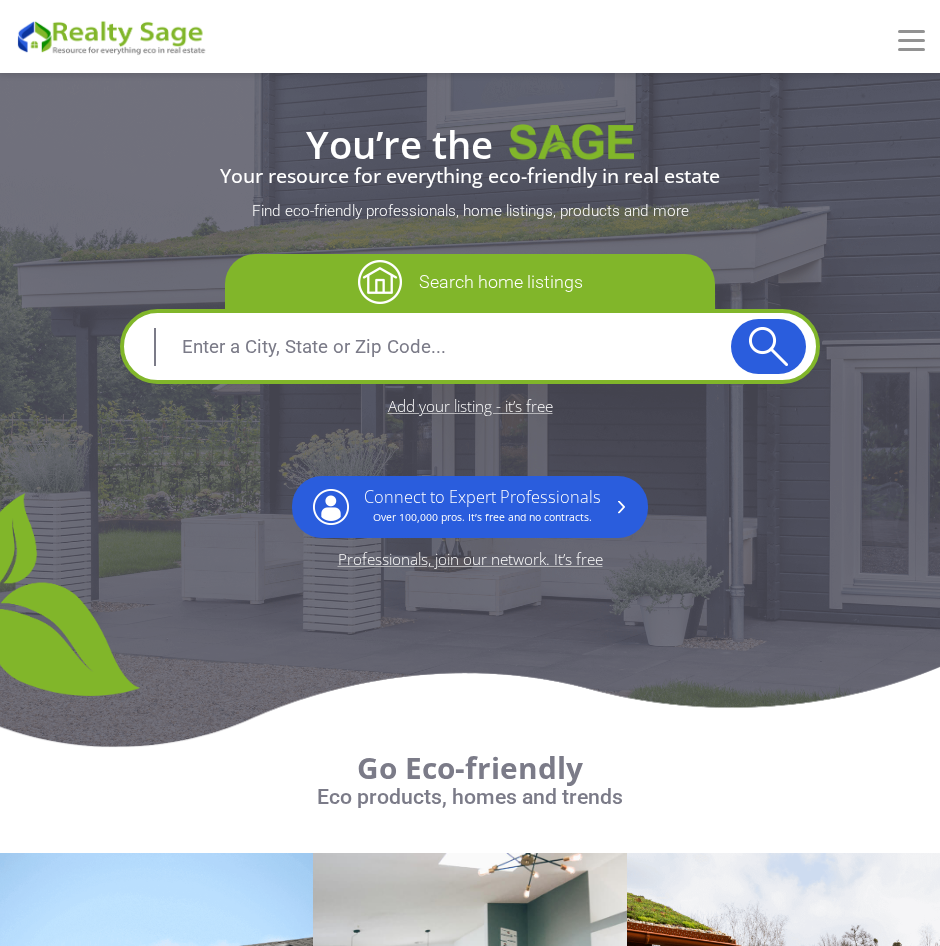 scroll, scrollTop: 0, scrollLeft: 0, axis: both 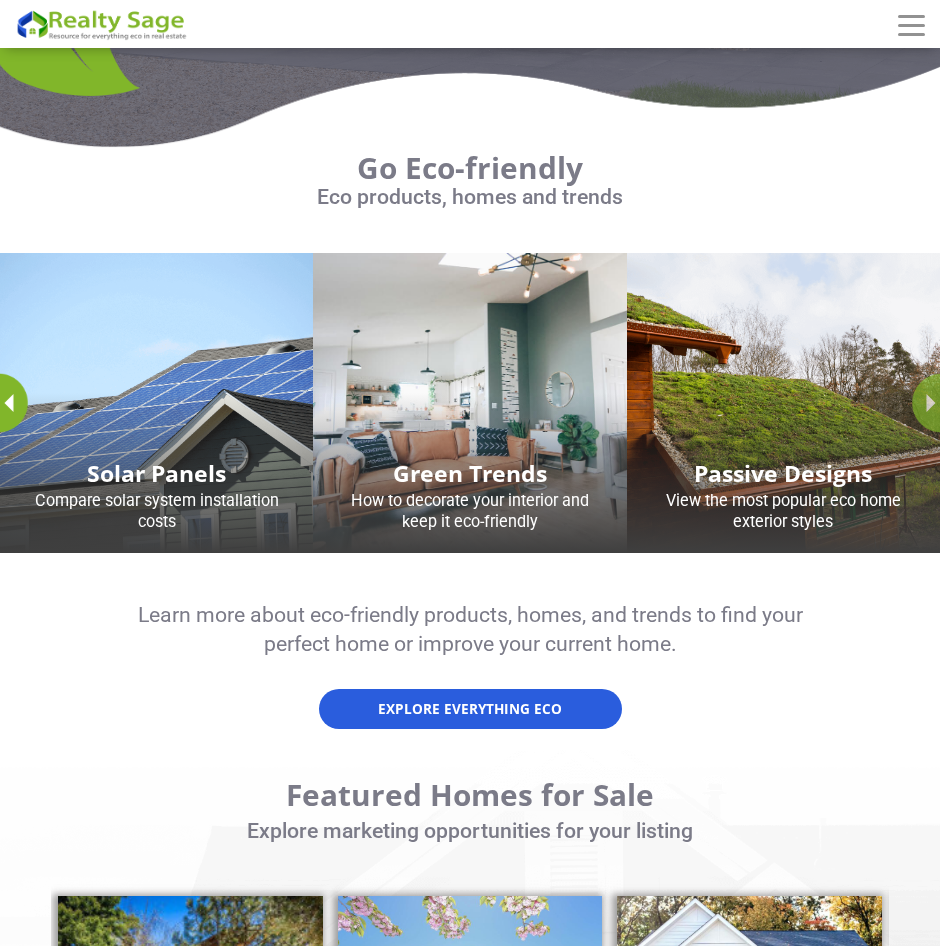 click at bounding box center [927, 403] 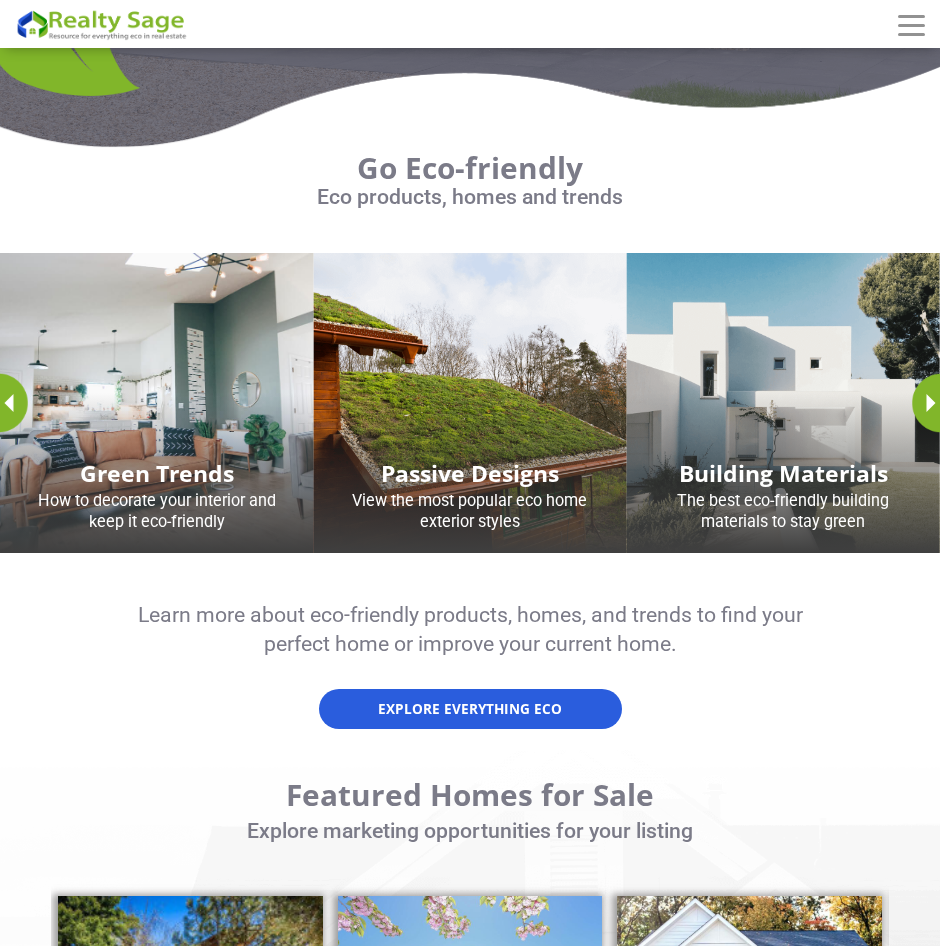 click on "Building Materials" at bounding box center (783, 473) 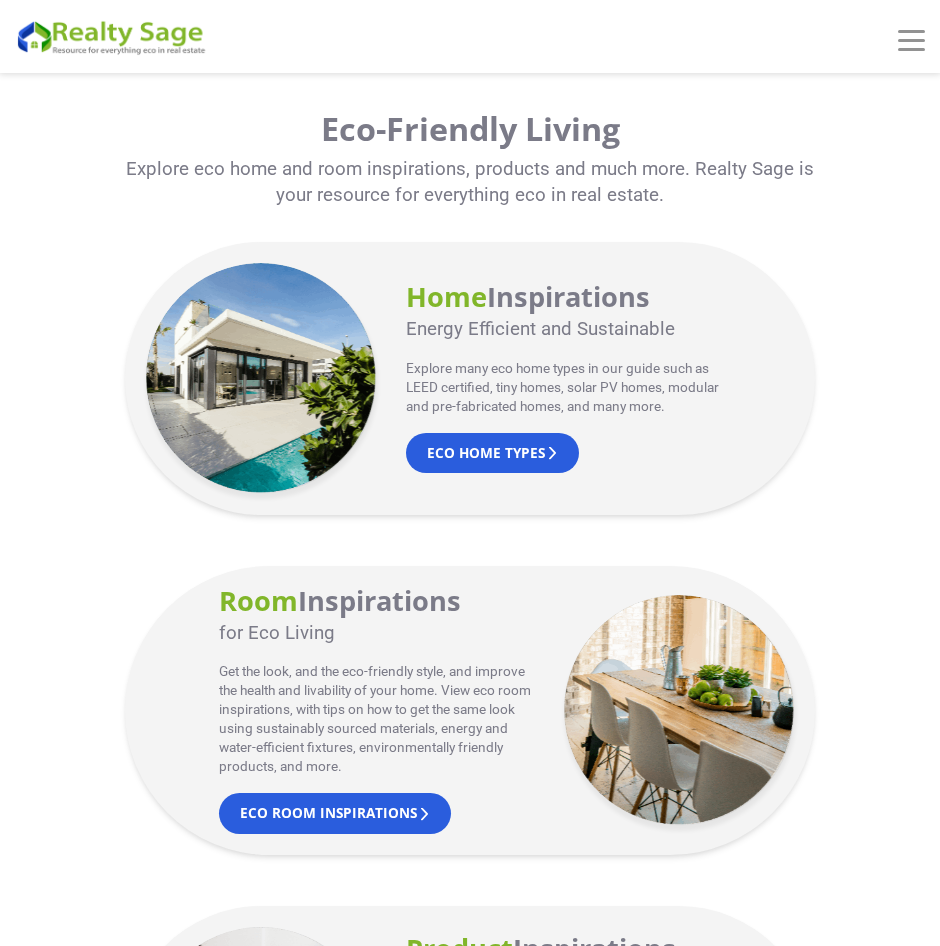 scroll, scrollTop: 0, scrollLeft: 0, axis: both 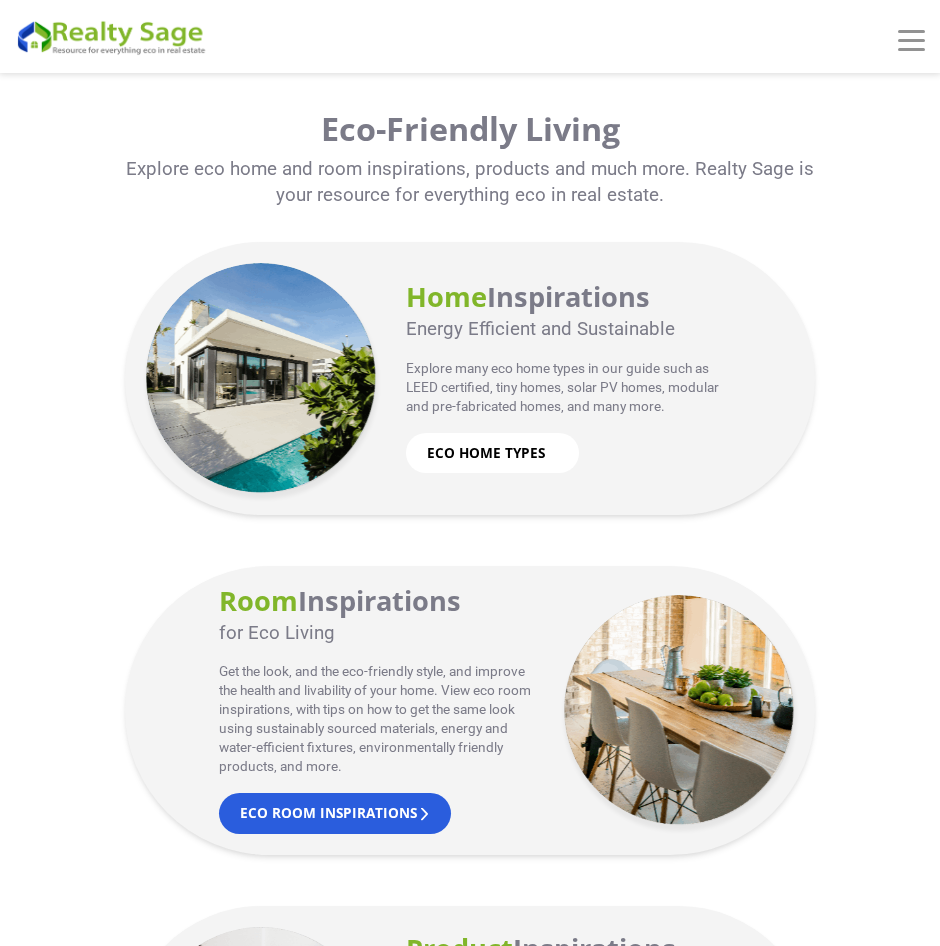 click on "Eco Home Types" at bounding box center (492, 453) 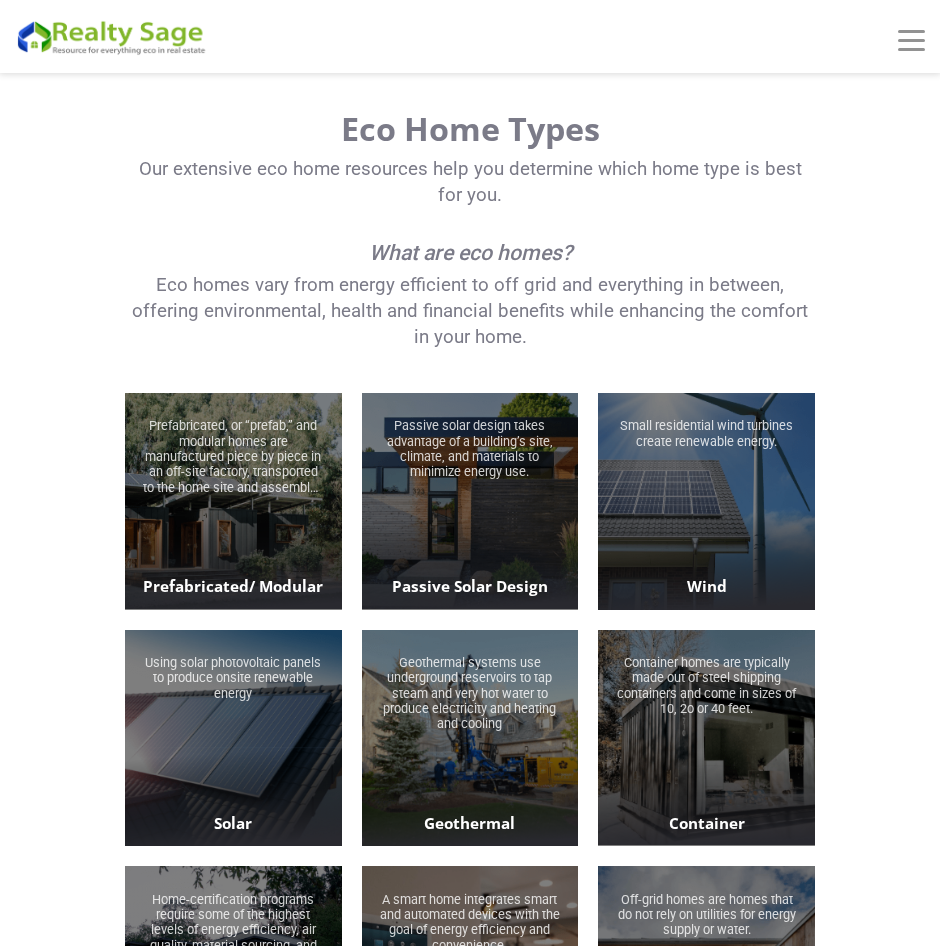 scroll, scrollTop: 400, scrollLeft: 0, axis: vertical 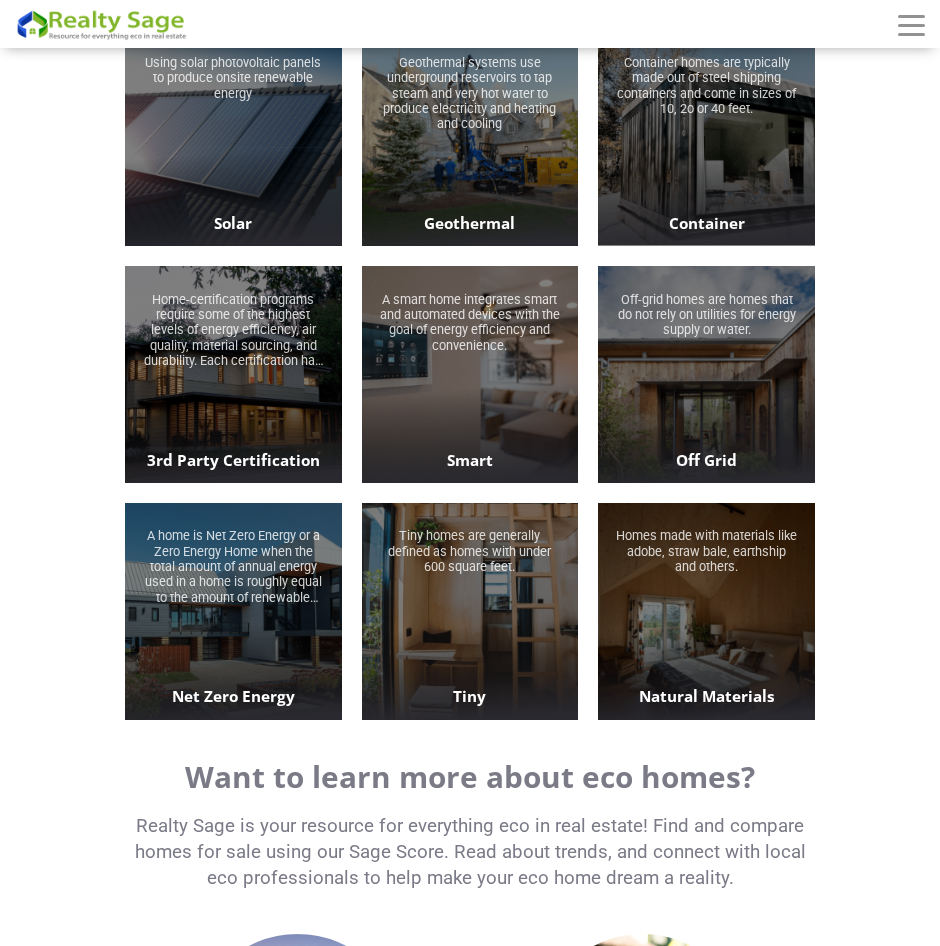 click on "Homes made with materials like adobe, straw bale, earthship and others." at bounding box center [706, 611] 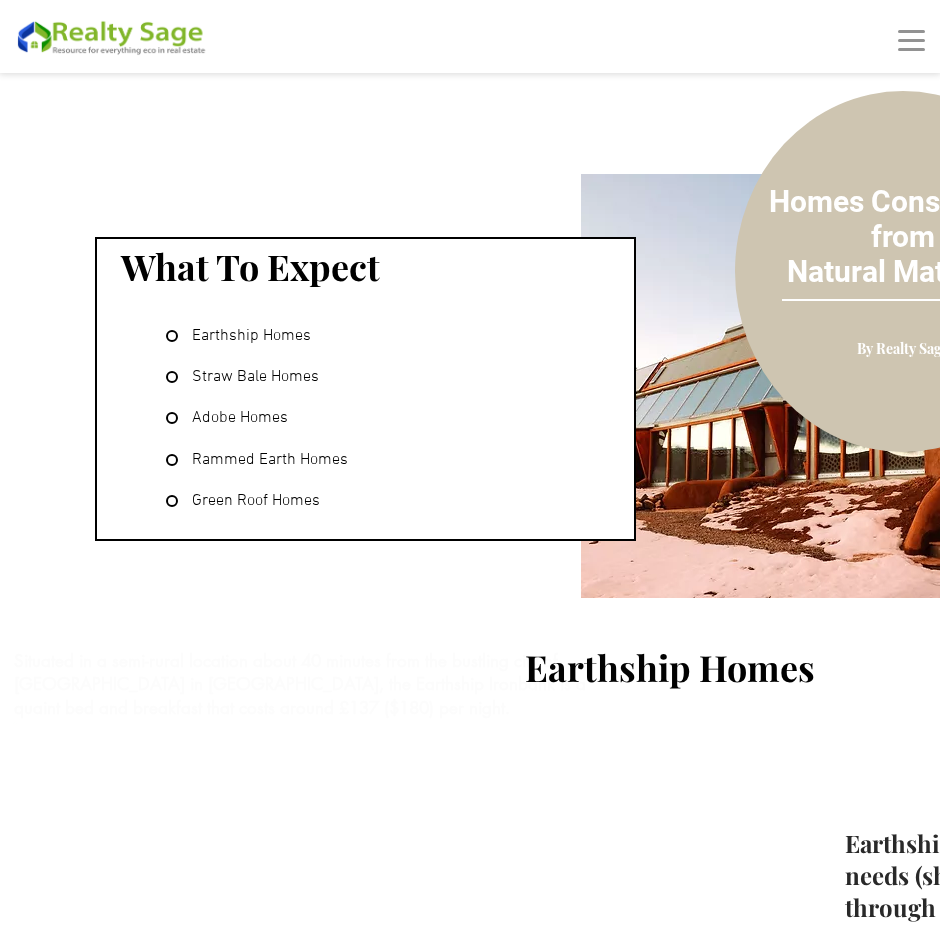 scroll, scrollTop: 500, scrollLeft: 0, axis: vertical 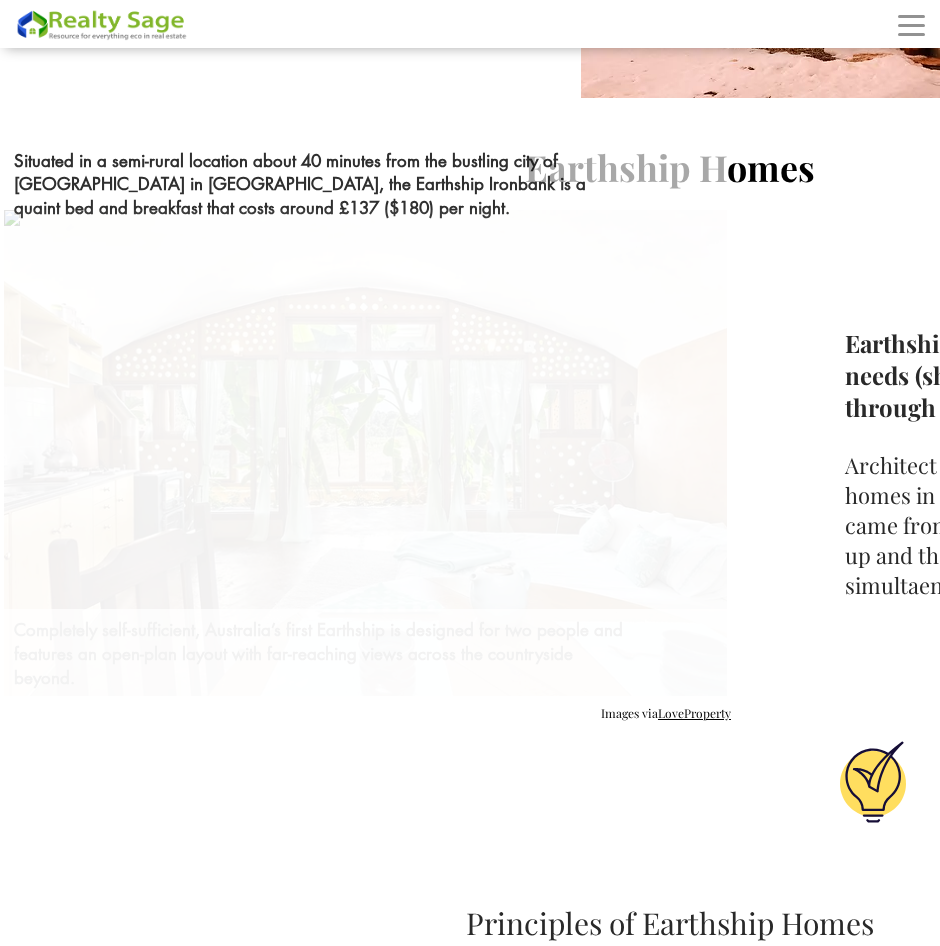 click on "Straw Bale Homes" at bounding box center [248, -123] 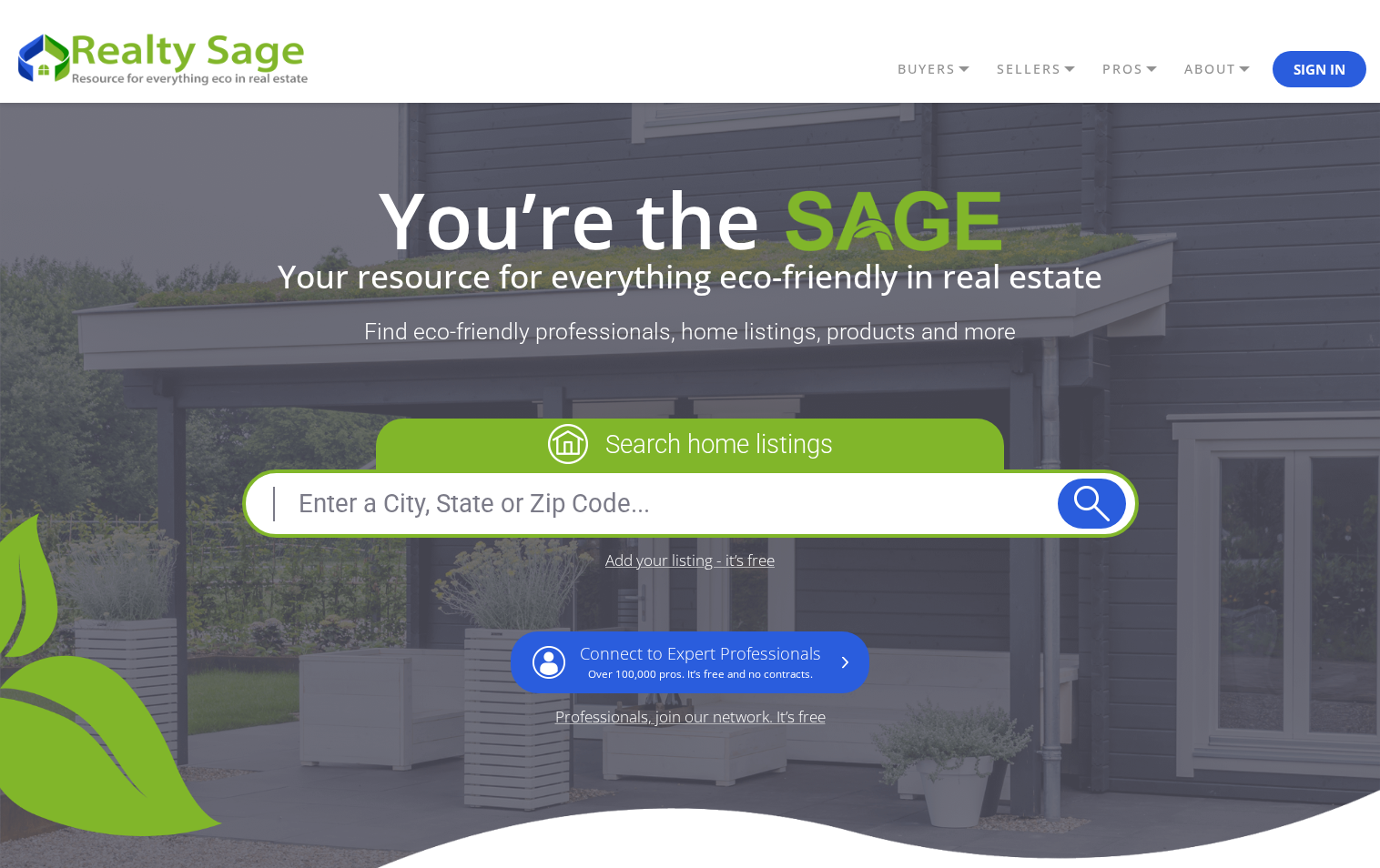 scroll, scrollTop: 0, scrollLeft: 0, axis: both 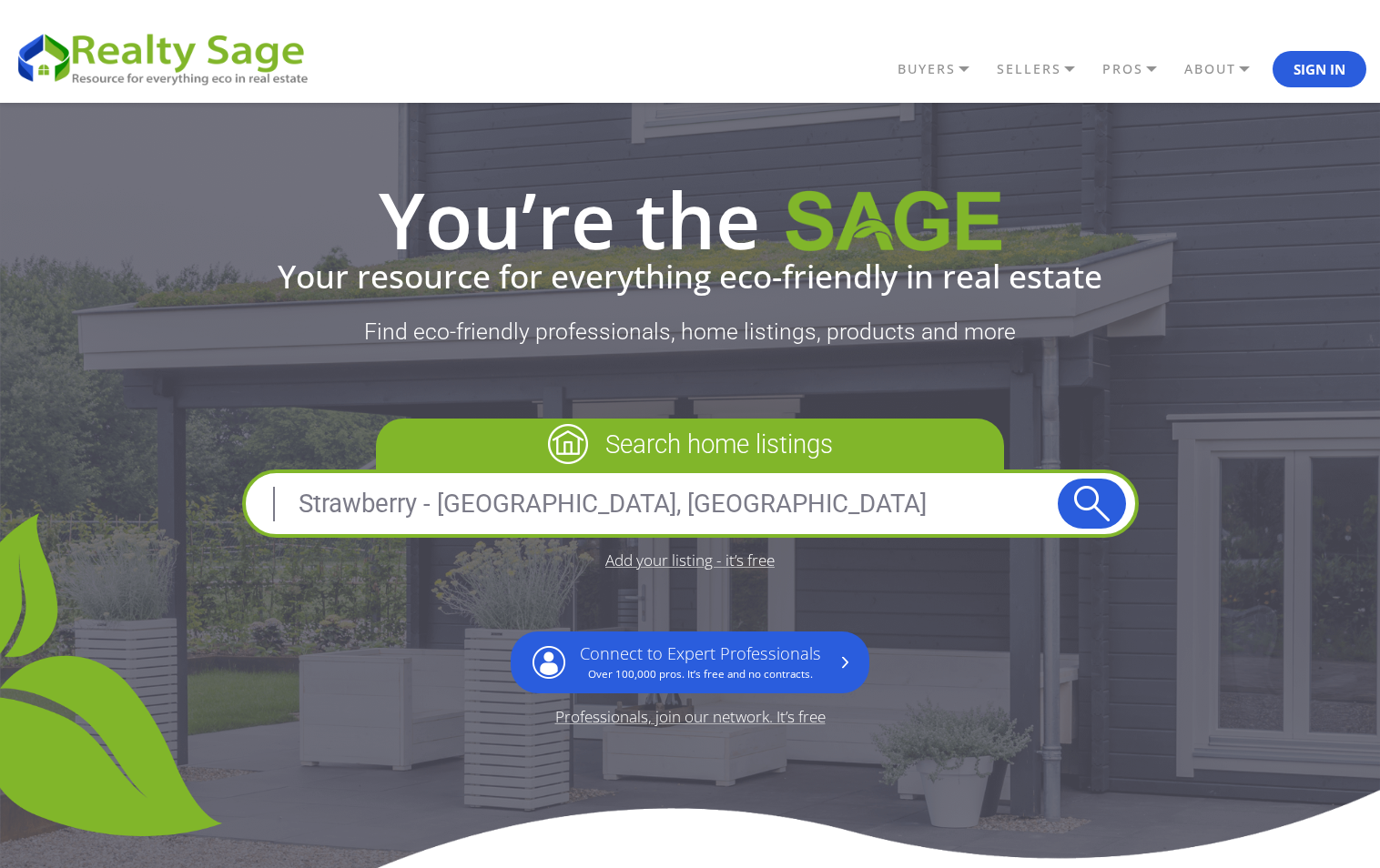 type on "Strawberry, AZ 85544, USA" 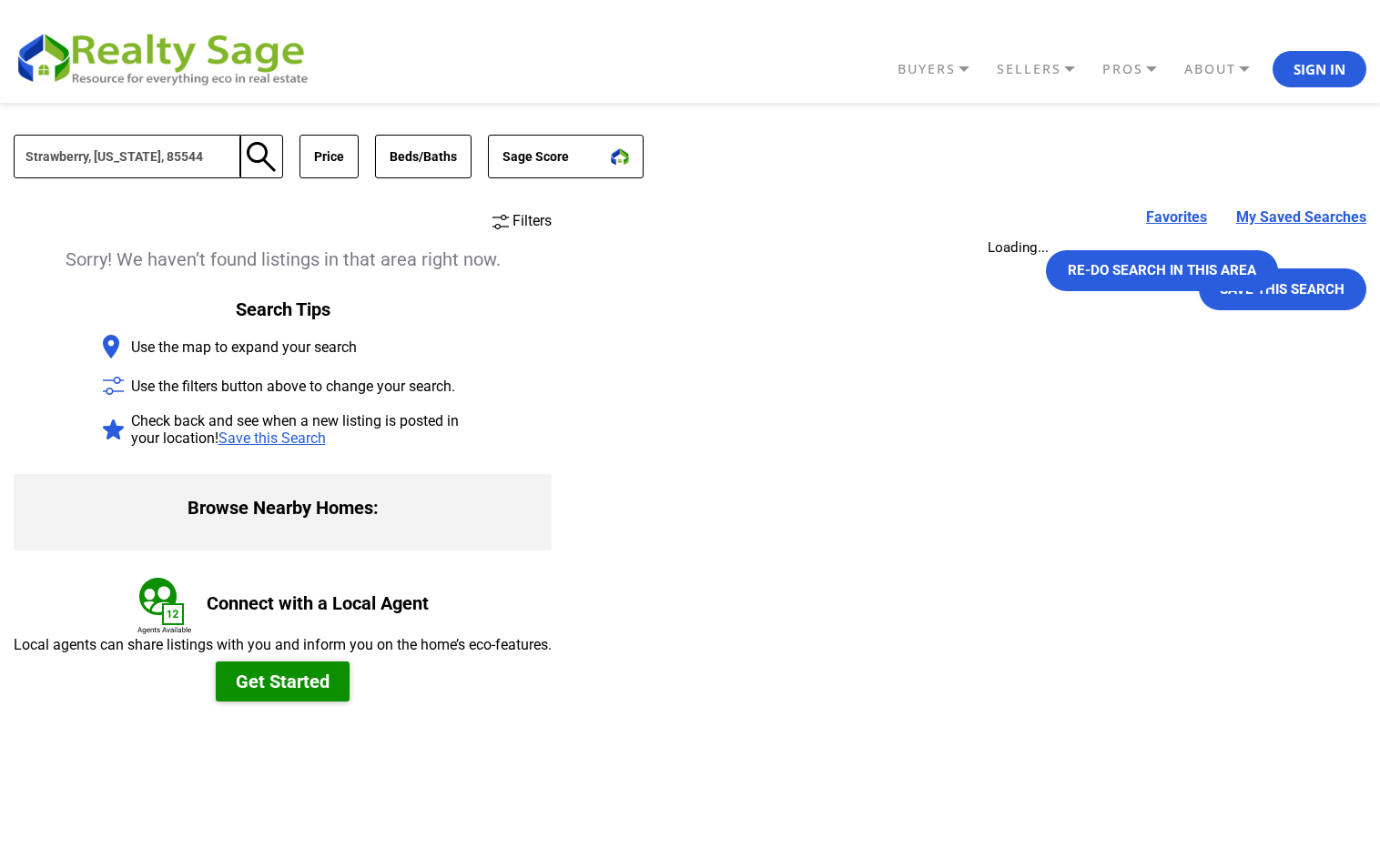 scroll, scrollTop: 0, scrollLeft: 0, axis: both 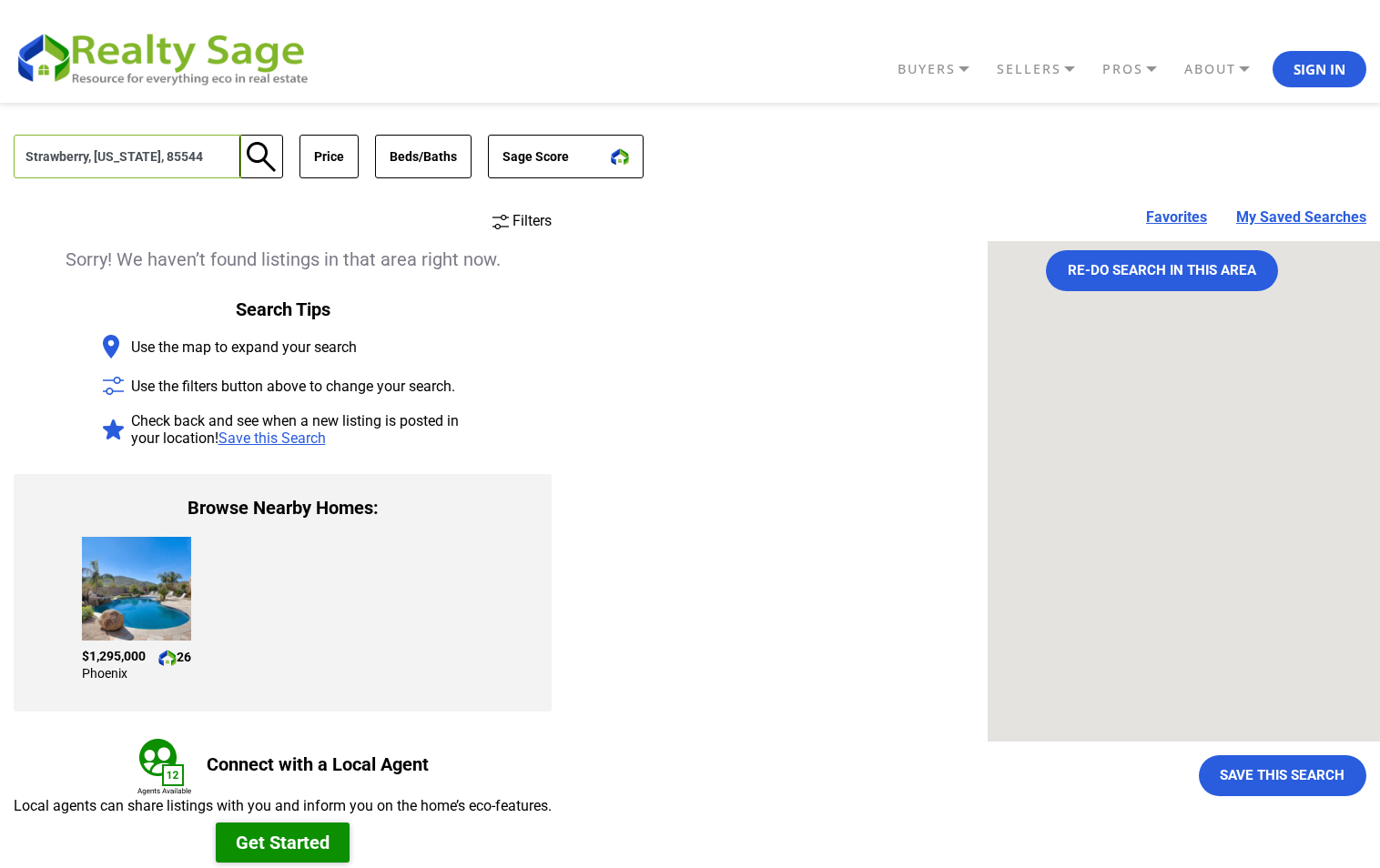 drag, startPoint x: 188, startPoint y: 153, endPoint x: -37, endPoint y: 146, distance: 225.10886 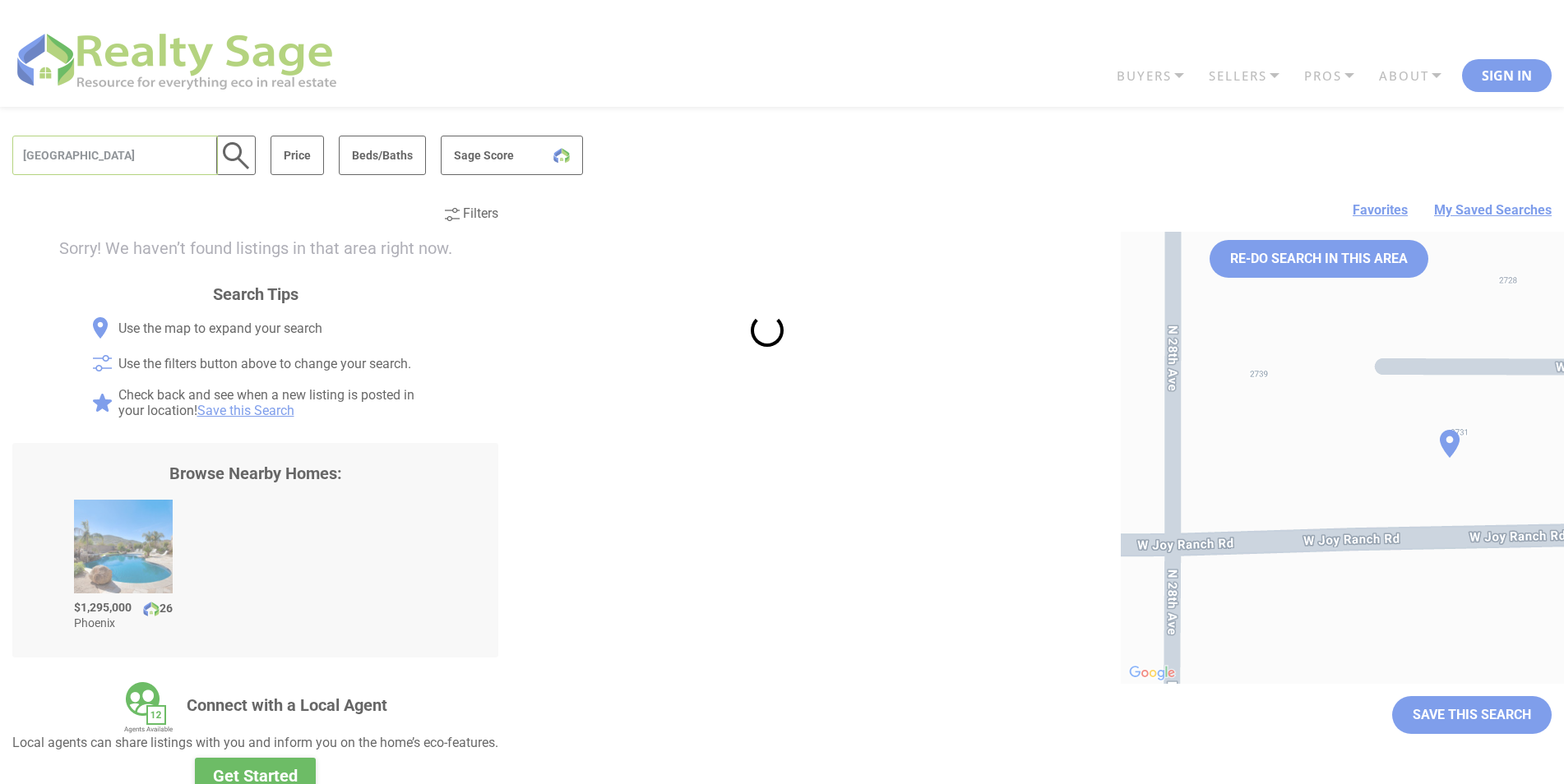 type on "United States" 